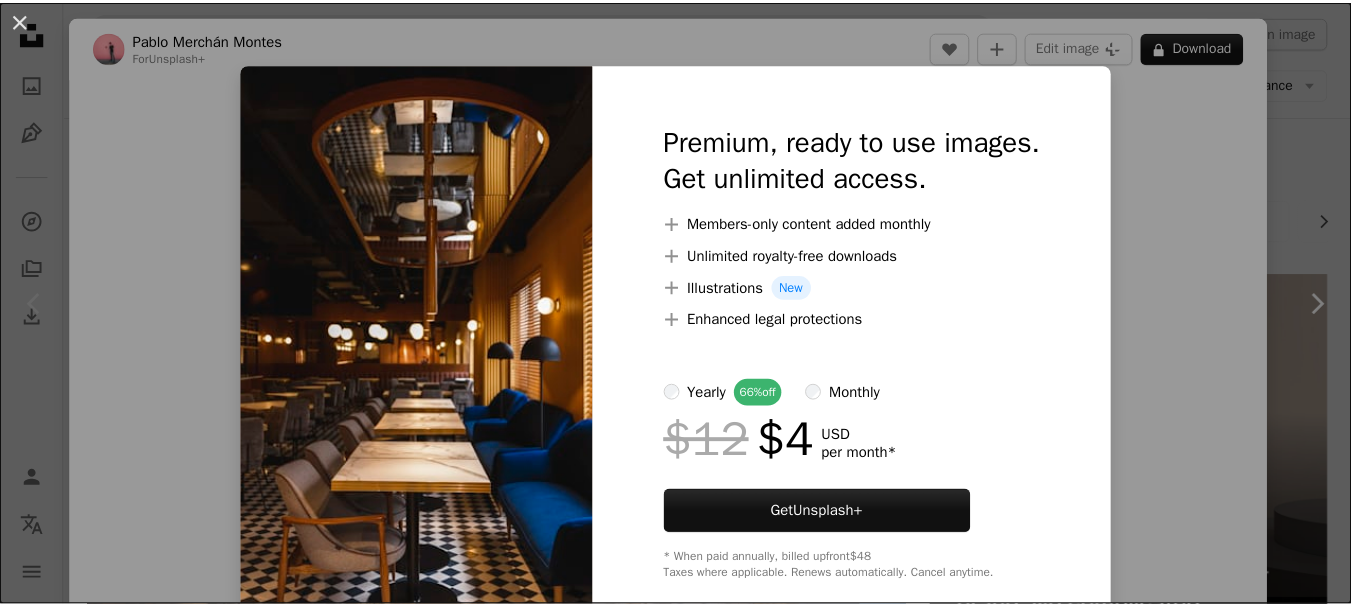 scroll, scrollTop: 300, scrollLeft: 0, axis: vertical 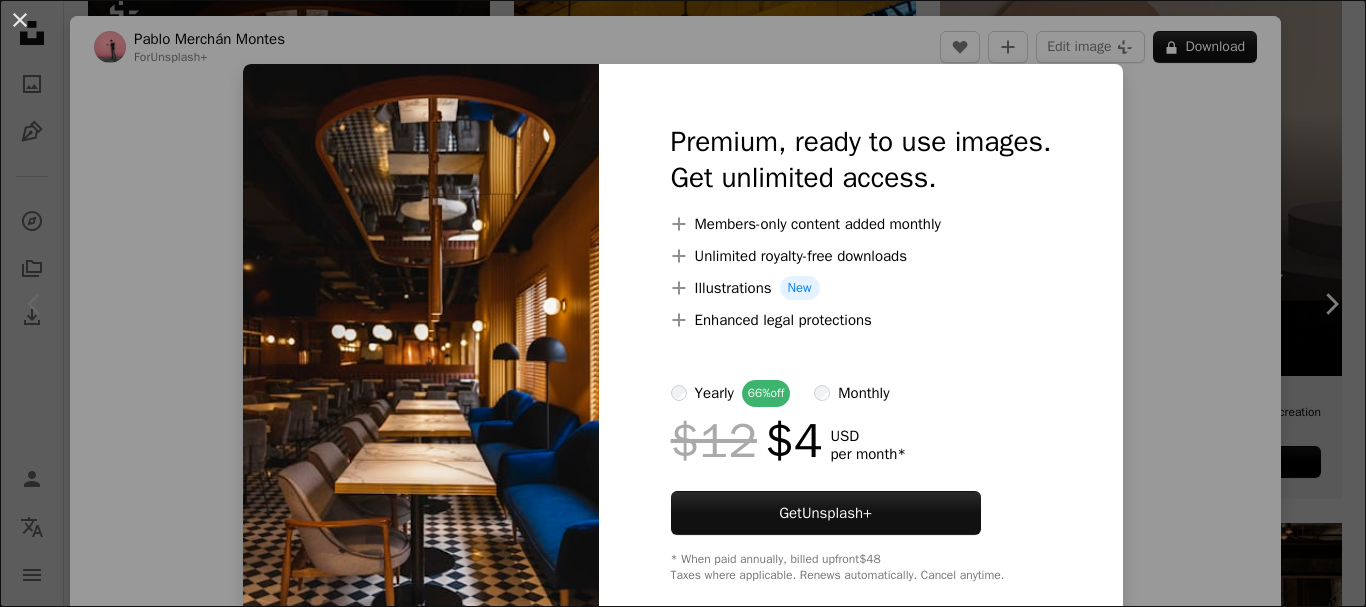 click on "An X shape Premium, ready to use images. Get unlimited access. A plus sign Members-only content added monthly A plus sign Unlimited royalty-free downloads A plus sign Illustrations  New A plus sign Enhanced legal protections yearly 66%  off monthly $12   $4 USD per month * Get  Unsplash+ * When paid annually, billed upfront  $48 Taxes where applicable. Renews automatically. Cancel anytime." at bounding box center (683, 303) 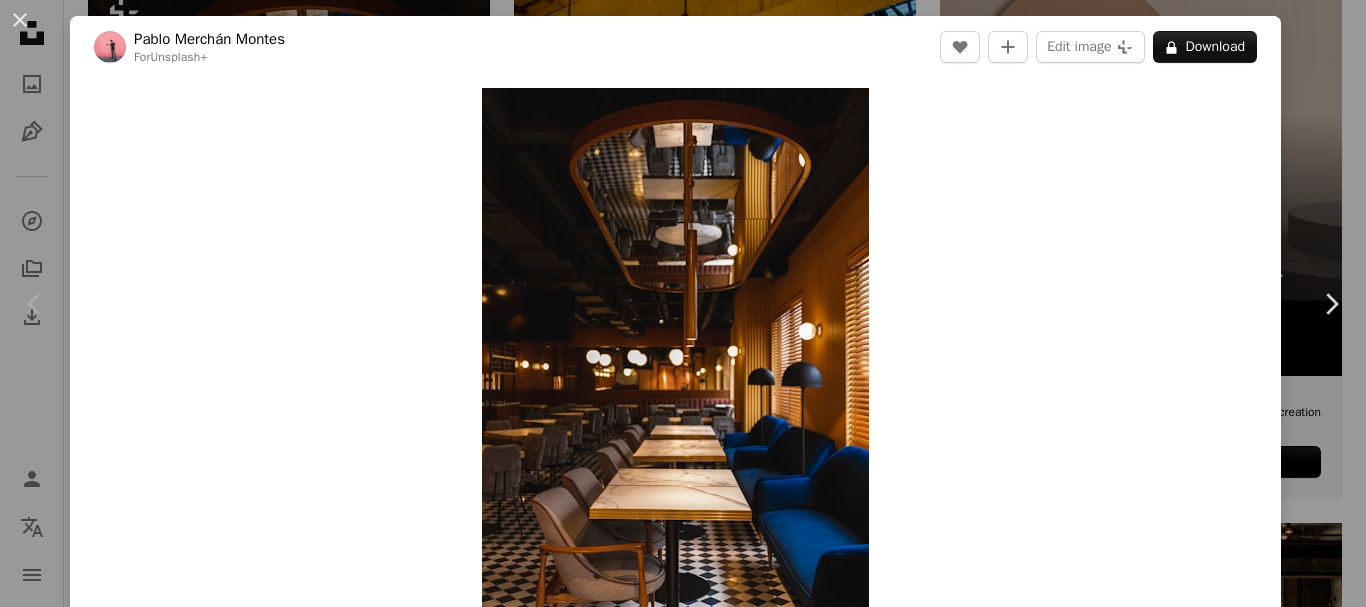click on "An X shape Chevron left Chevron right Pablo Merchán Montes For  Unsplash+ A heart A plus sign Edit image   Plus sign for Unsplash+ A lock   Download Zoom in A forward-right arrow Share More Actions Calendar outlined Published on  [MONTH] [DAY], [YEAR] Safety Licensed under the  Unsplash+ License interior design restaurant interior furniture table restaurant interior decor chairs speakeasy jazz bar bar table lounge bar ristorante Free pictures From this series Chevron right Plus sign for Unsplash+ Plus sign for Unsplash+ Plus sign for Unsplash+ Plus sign for Unsplash+ Plus sign for Unsplash+ Plus sign for Unsplash+ Plus sign for Unsplash+ Plus sign for Unsplash+ Plus sign for Unsplash+ Plus sign for Unsplash+ Related images Plus sign for Unsplash+ A heart A plus sign Pablo Merchán Montes For  Unsplash+ A lock   Download Plus sign for Unsplash+ A heart A plus sign Dmitrii Shirnin For  Unsplash+ A lock   Download Plus sign for Unsplash+ A heart A plus sign Pablo Merchán Montes For  Unsplash+ A lock   Download" at bounding box center (683, 303) 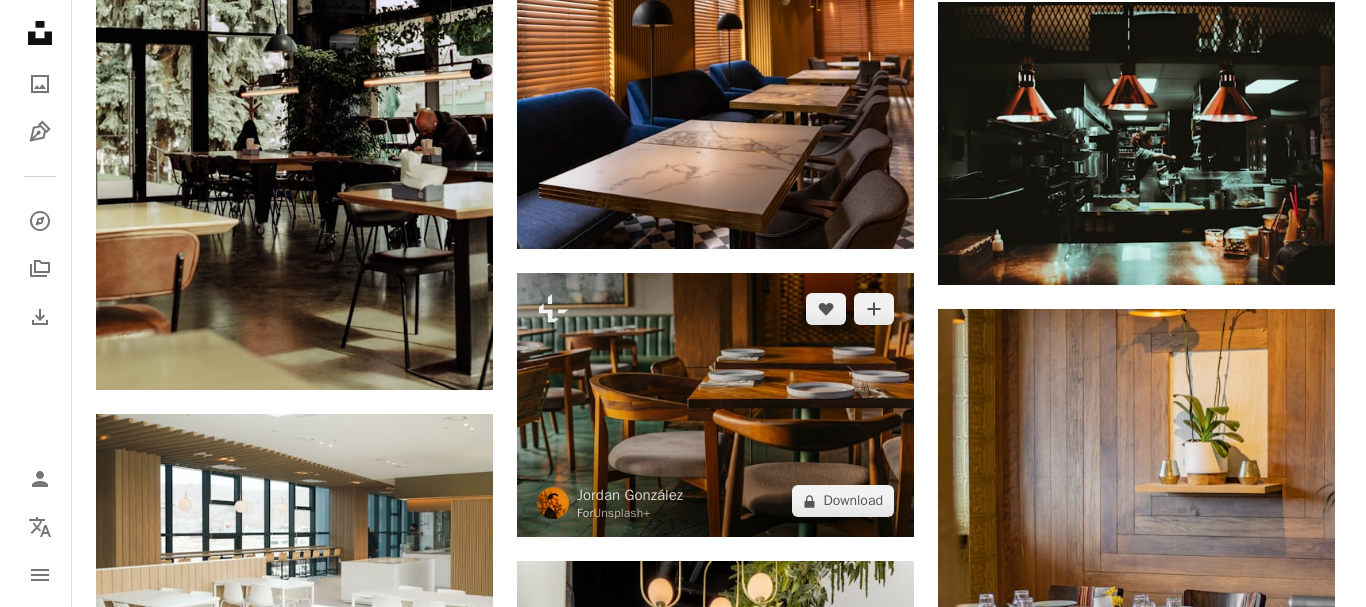 scroll, scrollTop: 2000, scrollLeft: 0, axis: vertical 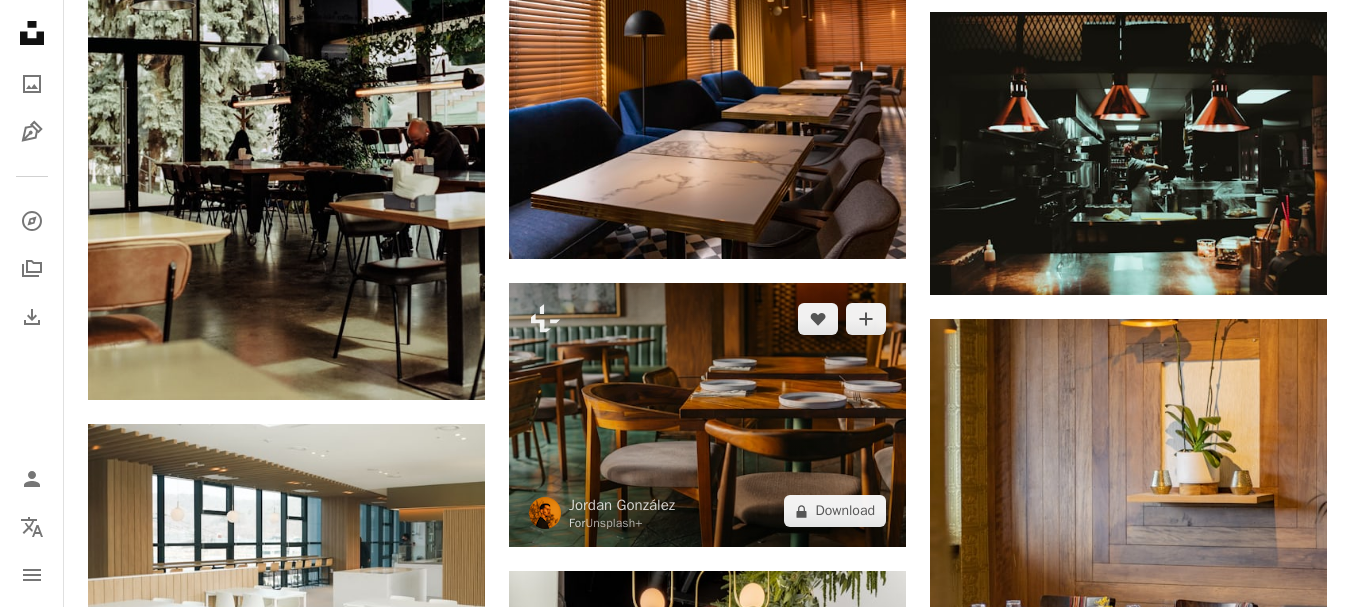 click at bounding box center (707, 415) 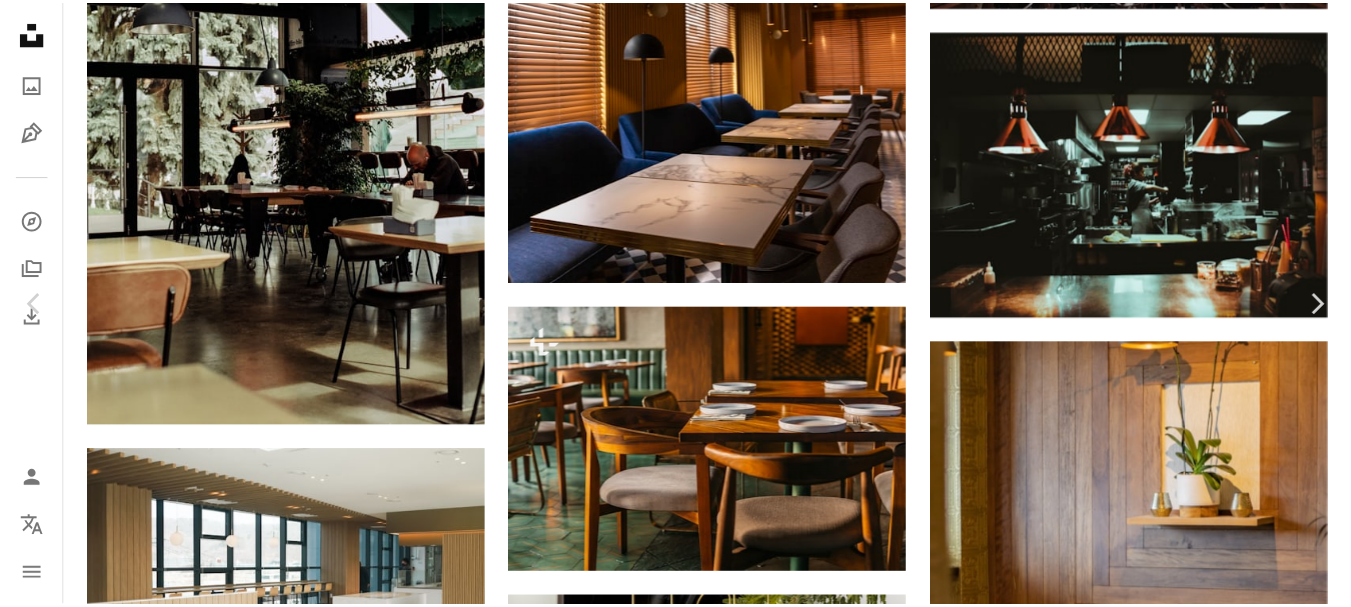 scroll, scrollTop: 200, scrollLeft: 0, axis: vertical 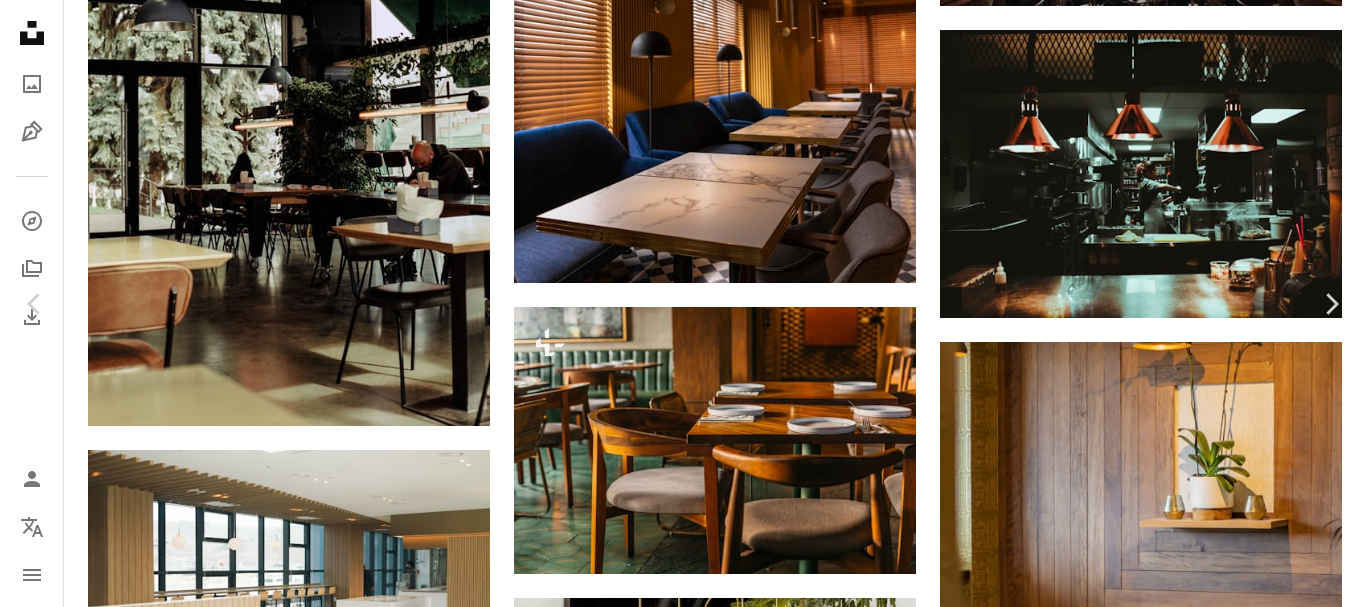 click on "An X shape Chevron left Chevron right Jordan González For  Unsplash+ A heart A plus sign Edit image   Plus sign for Unsplash+ A lock   Download Zoom in A forward-right arrow Share More Actions Calendar outlined Published on  [MONTH] [DAY], [YEAR] Camera Canon, EOS R6 Safety Licensed under the  Unsplash+ License restaurant interior cafe table chair mirror home decor floor home interior tiles table and chairs brown Creative Commons images From this series Plus sign for Unsplash+ Related images Plus sign for Unsplash+ A heart A plus sign Jordan González For  Unsplash+ A lock   Download Plus sign for Unsplash+ A heart A plus sign Pablo Merchán Montes For  Unsplash+ A lock   Download Plus sign for Unsplash+ A heart A plus sign Jordan González For  Unsplash+ A lock   Download Plus sign for Unsplash+ A heart A plus sign Dmitrii Shirnin For  Unsplash+ A lock   Download Plus sign for Unsplash+ A heart A plus sign Dmitrii Shirnin For  Unsplash+ A lock   Download Plus sign for Unsplash+ A heart A plus sign For  Unsplash+" at bounding box center (683, 5938) 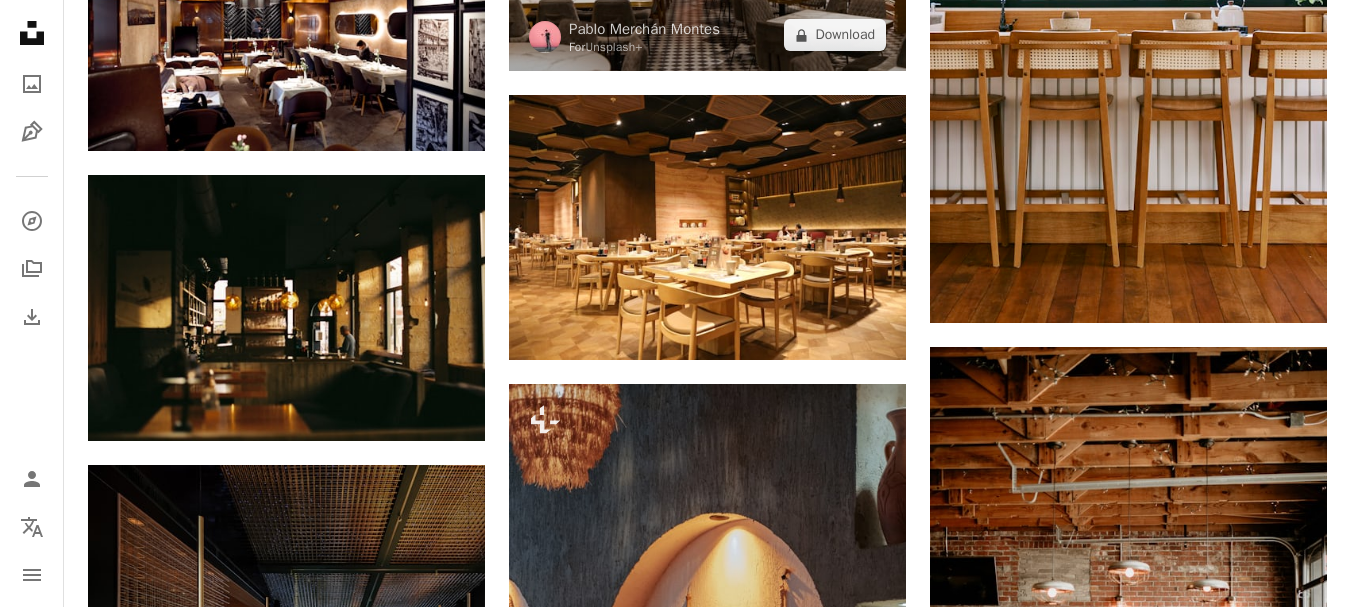 scroll, scrollTop: 3700, scrollLeft: 0, axis: vertical 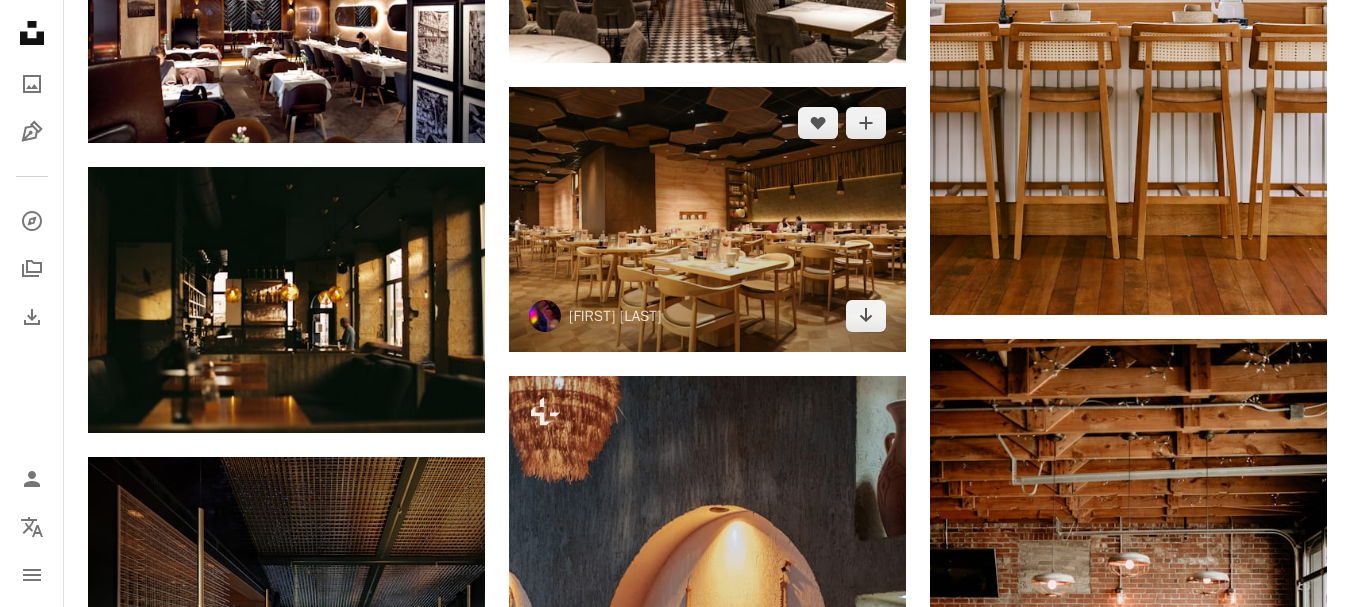 drag, startPoint x: 867, startPoint y: 131, endPoint x: 914, endPoint y: 187, distance: 73.109505 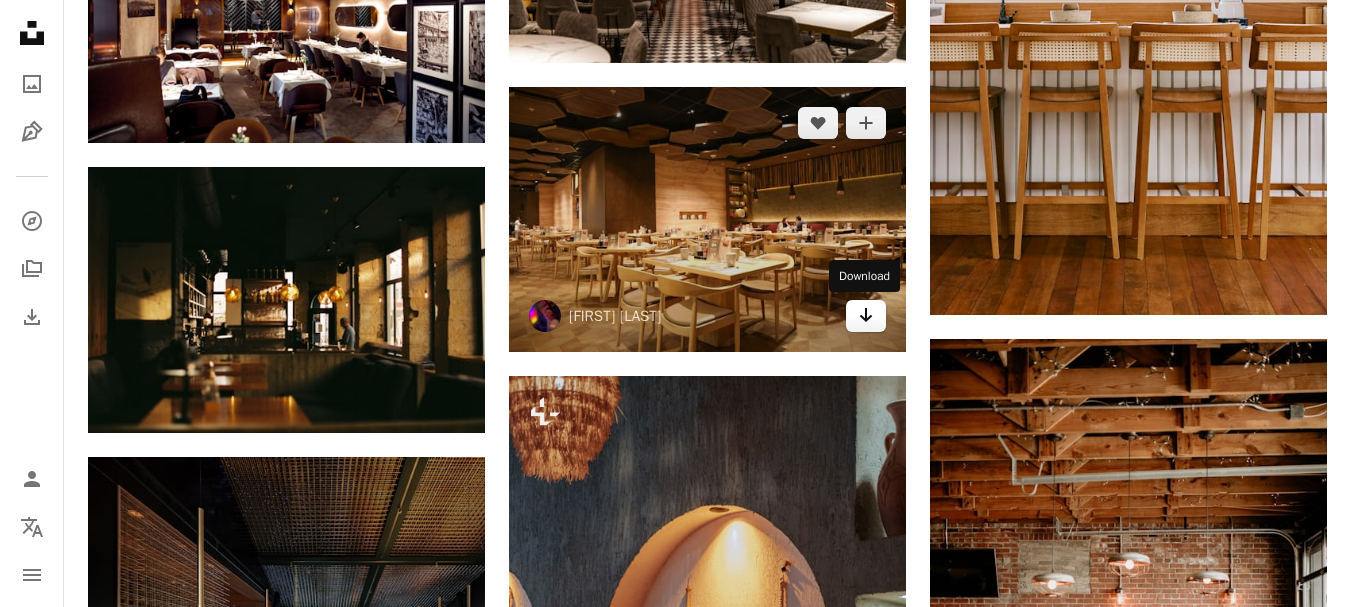 click on "Arrow pointing down" 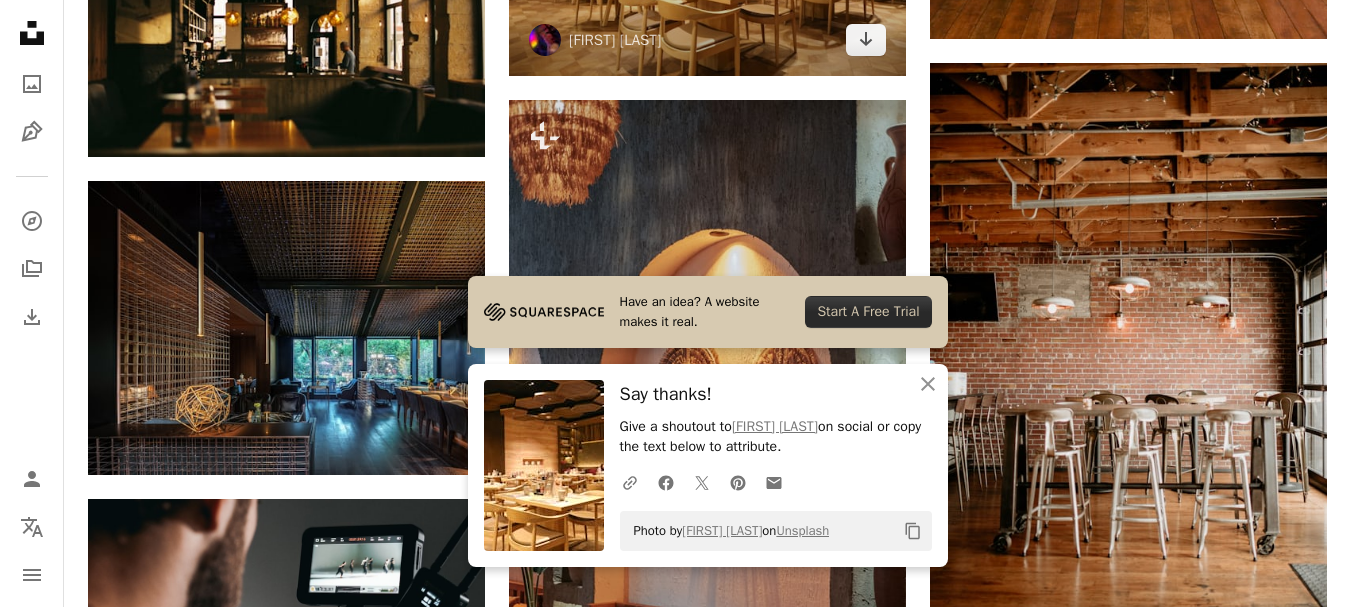scroll, scrollTop: 4000, scrollLeft: 0, axis: vertical 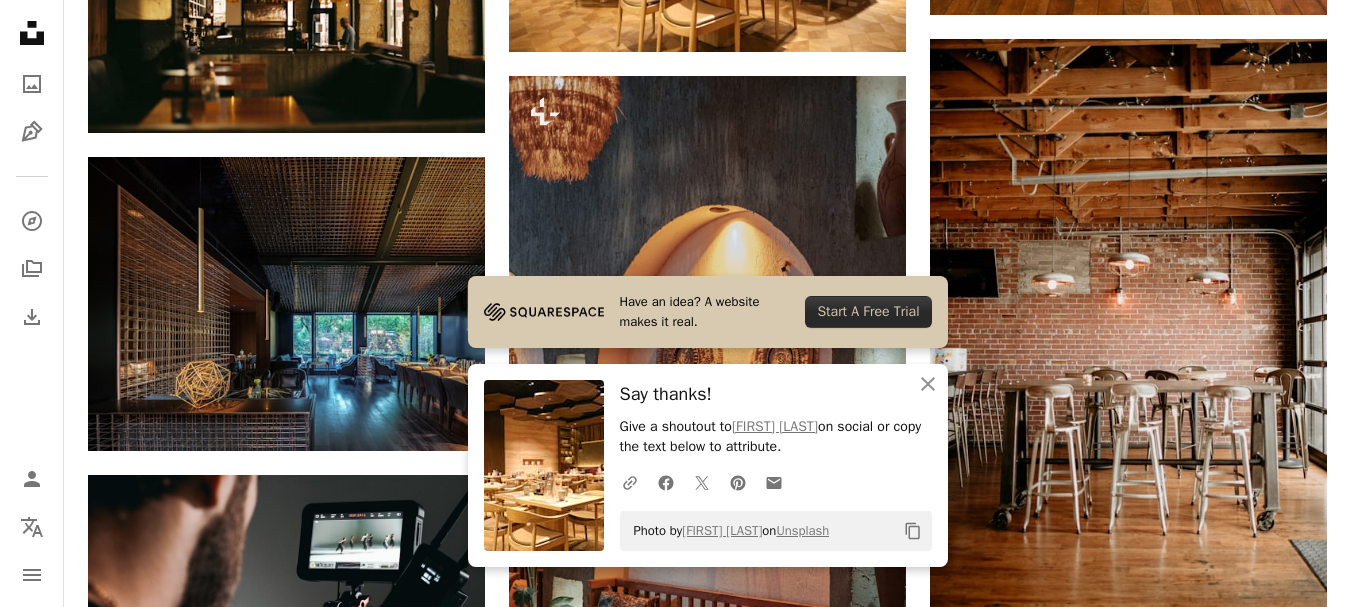 click on "Plus sign for Unsplash+ A heart A plus sign Pablo Merchán Montes For  Unsplash+ A lock   Download A heart A plus sign Jason Leung Available for hire A checkmark inside of a circle Arrow pointing down A heart A plus sign Klara Kulikova Available for hire A checkmark inside of a circle Arrow pointing down A heart A plus sign Valeria Kodra Available for hire A checkmark inside of a circle Arrow pointing down A heart A plus sign JIRAN FAMILY Arrow pointing down A heart A plus sign Kristina Goncharova Available for hire A checkmark inside of a circle Arrow pointing down A heart A plus sign Toa Heftiba Available for hire A checkmark inside of a circle Arrow pointing down A heart A plus sign Igor Rand Available for hire A checkmark inside of a circle Arrow pointing down A heart A plus sign Oliver Guhr Arrow pointing down A heart A plus sign LYCS Architecture Arrow pointing down On-brand and on budget images for your next campaign Learn More A heart A plus sign Sabrina Mazzeo Arrow pointing down A heart A plus sign" at bounding box center (707, -607) 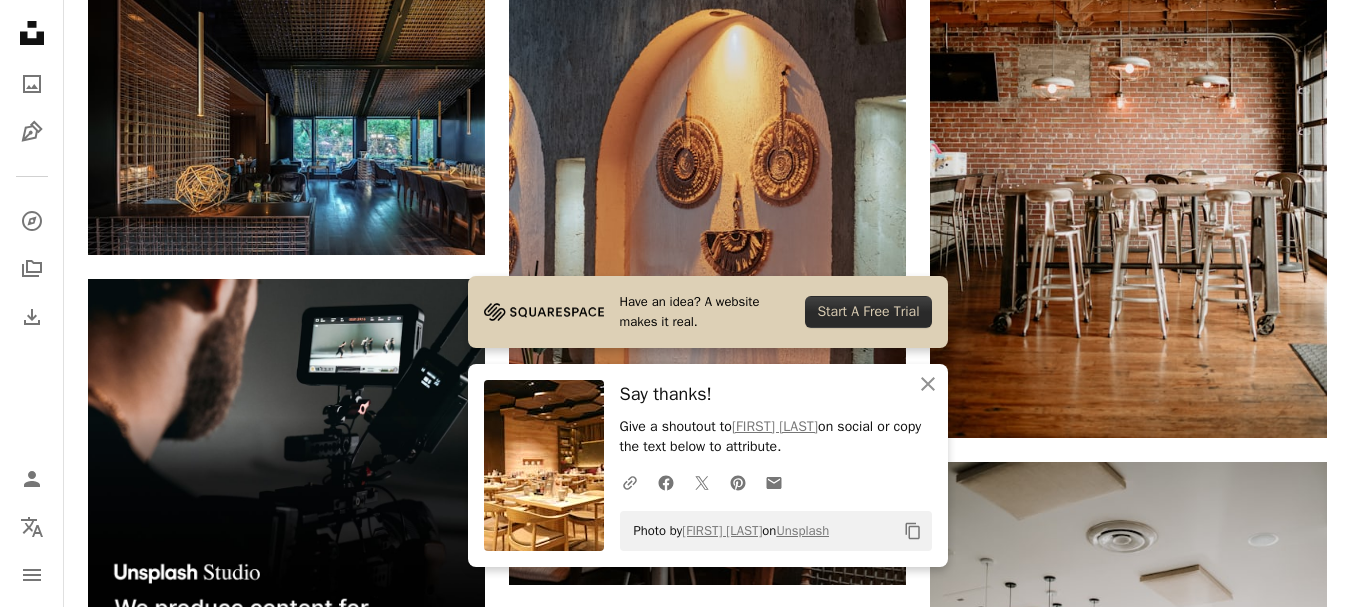 scroll, scrollTop: 4200, scrollLeft: 0, axis: vertical 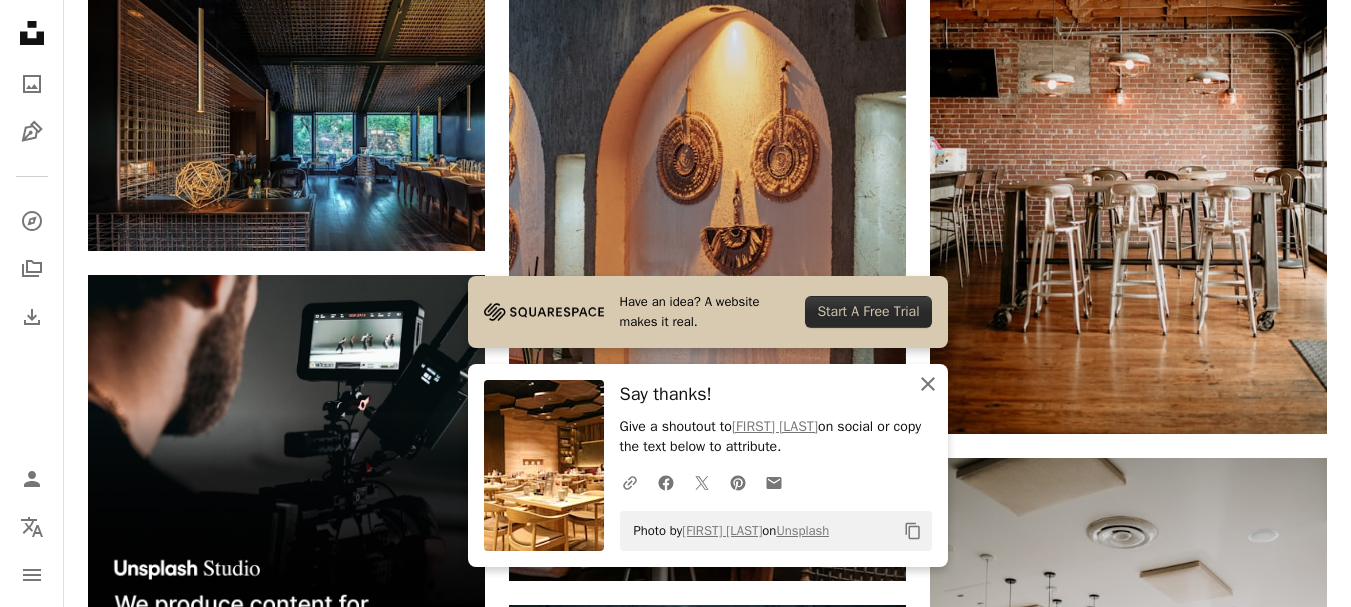 click on "An X shape" 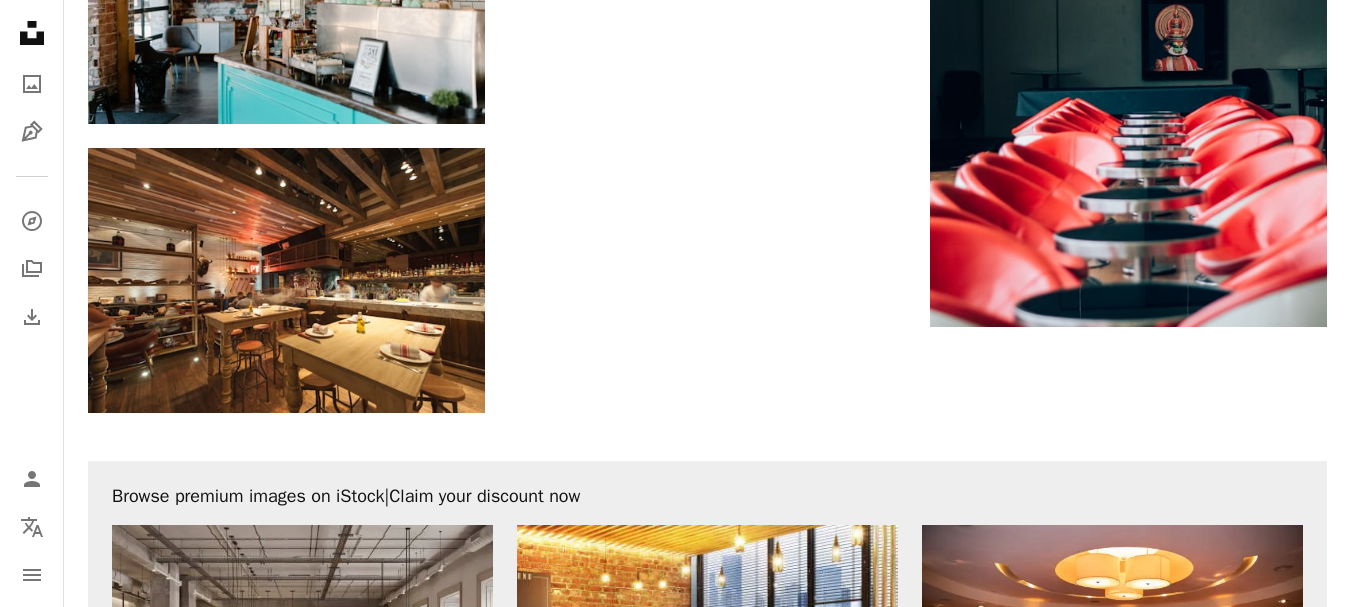 scroll, scrollTop: 6500, scrollLeft: 0, axis: vertical 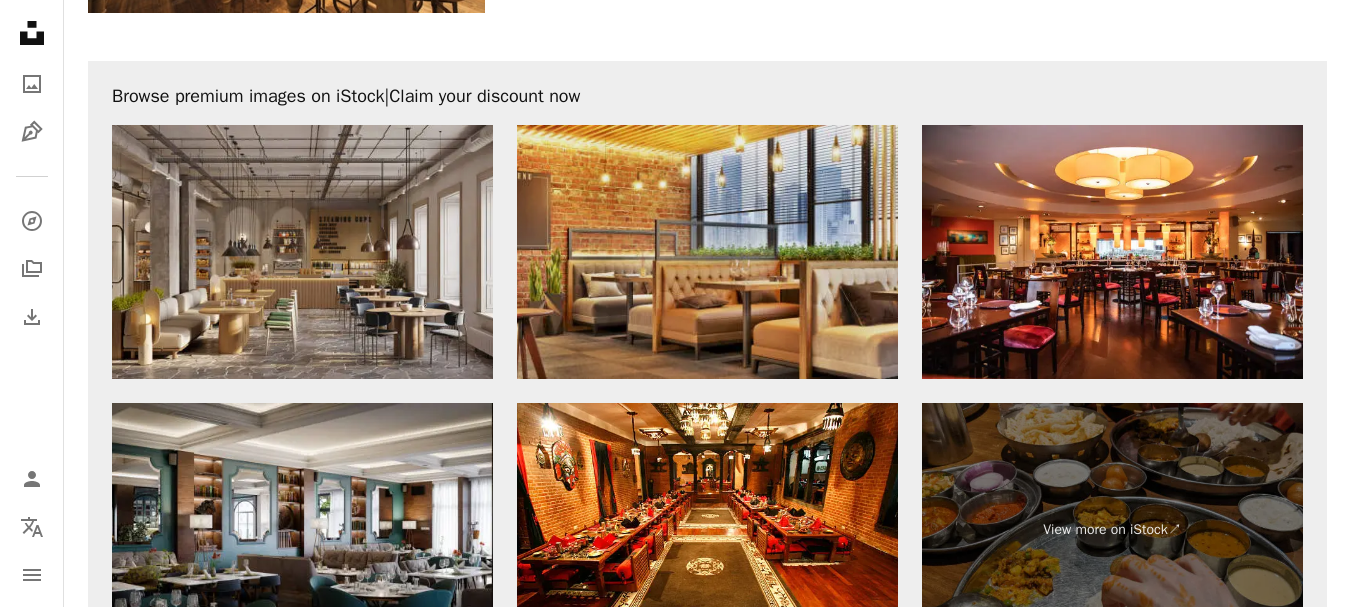 click at bounding box center (707, 252) 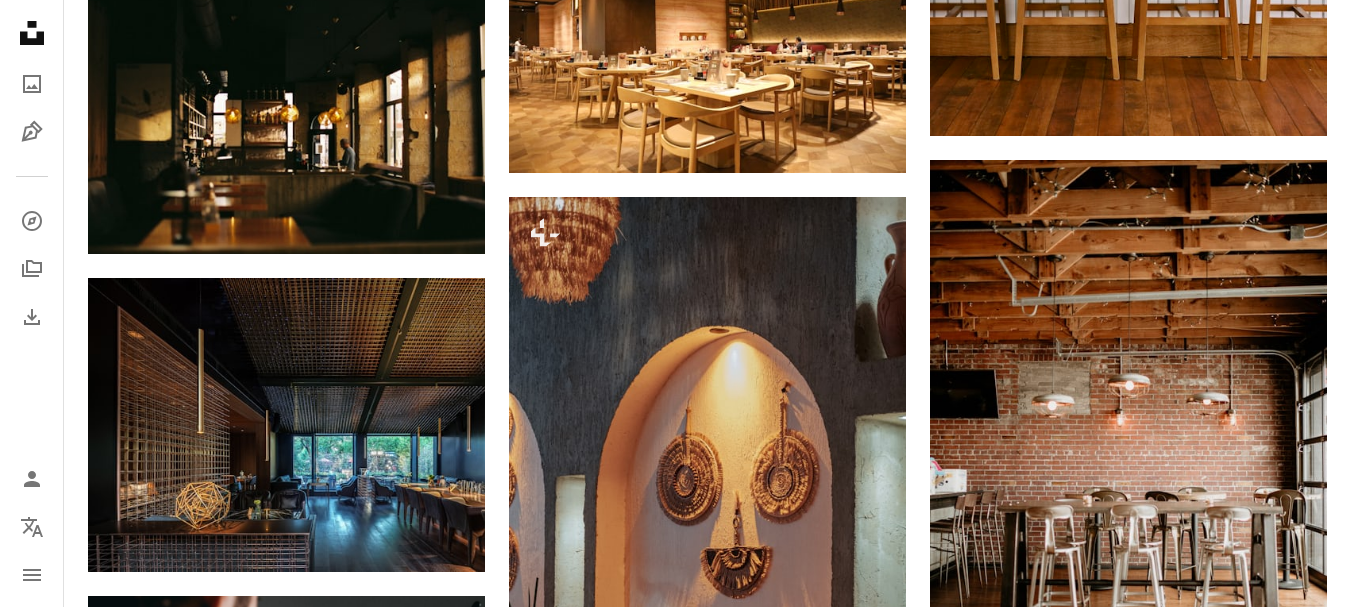 scroll, scrollTop: 4100, scrollLeft: 0, axis: vertical 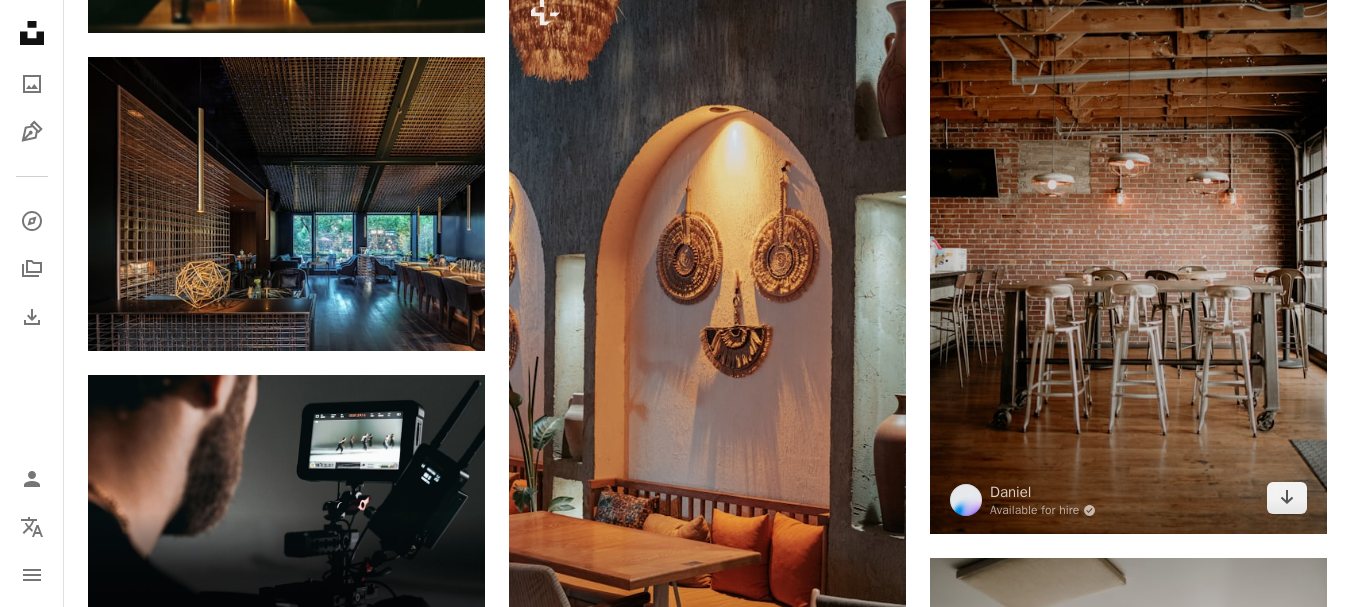 click at bounding box center (1128, 237) 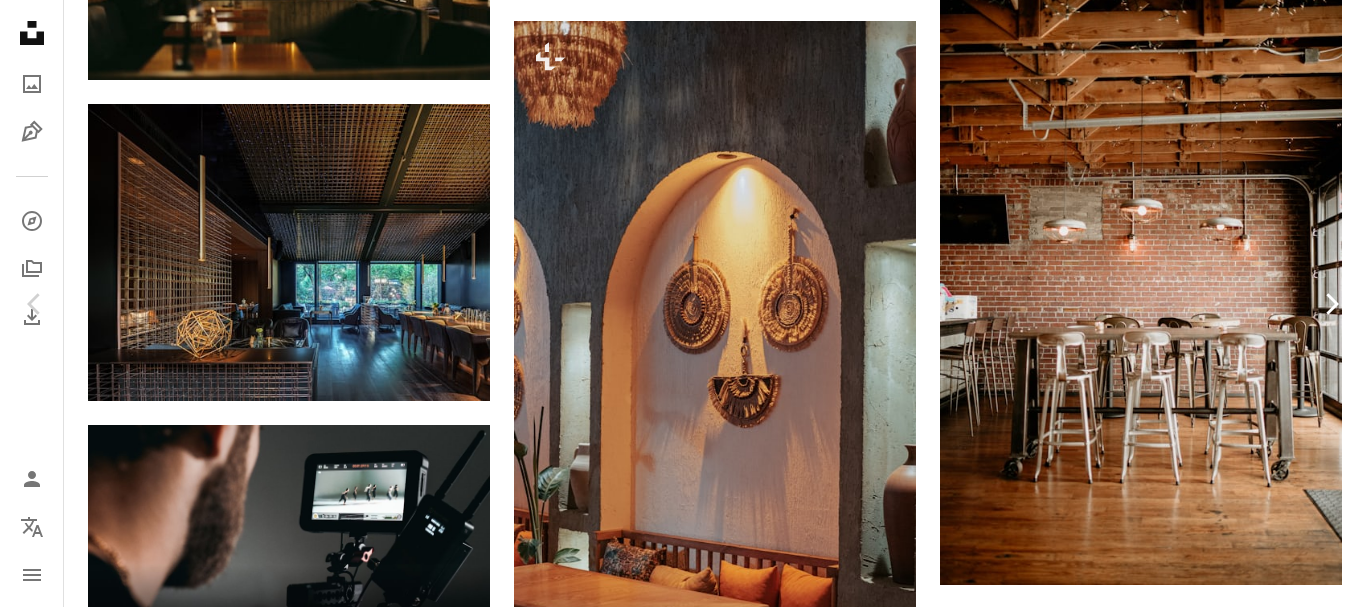 click on "Chevron right" at bounding box center (1331, 304) 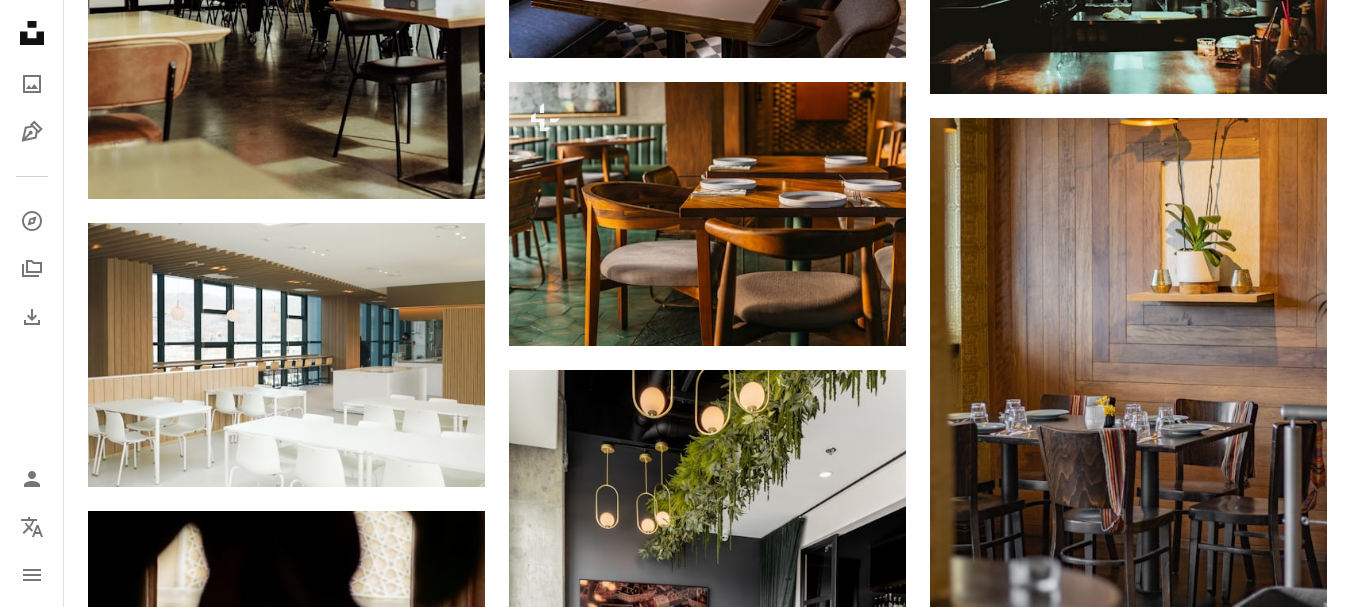 scroll, scrollTop: 2200, scrollLeft: 0, axis: vertical 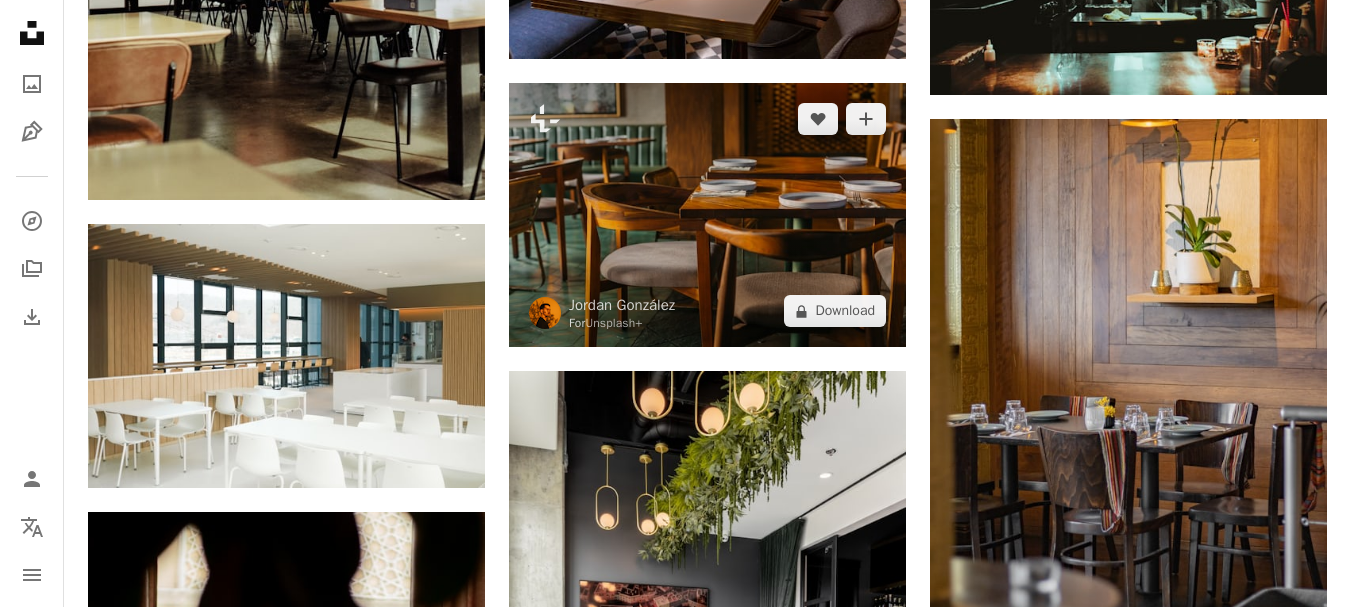 click at bounding box center [707, 215] 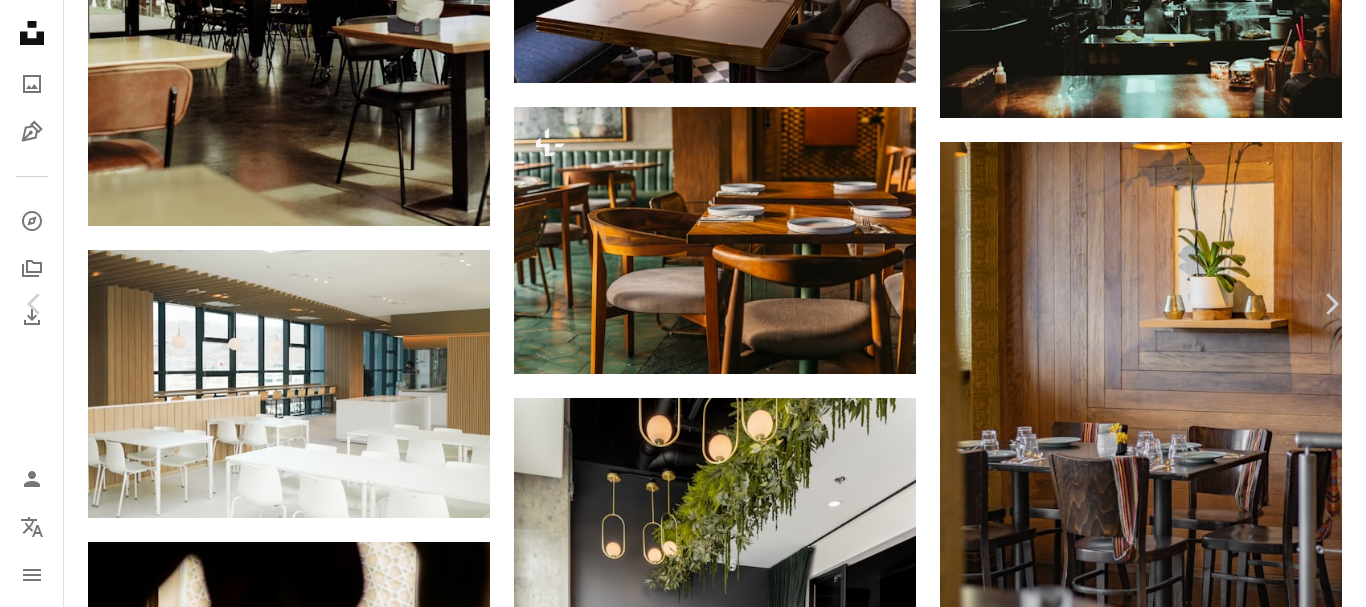 click on "An X shape Chevron left Chevron right Jordan González For  Unsplash+ A heart A plus sign Edit image   Plus sign for Unsplash+ A lock   Download Zoom in A forward-right arrow Share More Actions Calendar outlined Published on  [MONTH] [DAY], [YEAR] Camera Canon, EOS R6 Safety Licensed under the  Unsplash+ License restaurant interior cafe table chair mirror home decor floor home interior tiles table and chairs brown Creative Commons images From this series Plus sign for Unsplash+ Related images Plus sign for Unsplash+ A heart A plus sign Jordan González For  Unsplash+ A lock   Download Plus sign for Unsplash+ A heart A plus sign Pablo Merchán Montes For  Unsplash+ A lock   Download Plus sign for Unsplash+ A heart A plus sign Jordan González For  Unsplash+ A lock   Download Plus sign for Unsplash+ A heart A plus sign Dmitrii Shirnin For  Unsplash+ A lock   Download Plus sign for Unsplash+ A heart A plus sign Dmitrii Shirnin For  Unsplash+ A lock   Download Plus sign for Unsplash+ A heart A plus sign For  Unsplash+" at bounding box center (683, 5738) 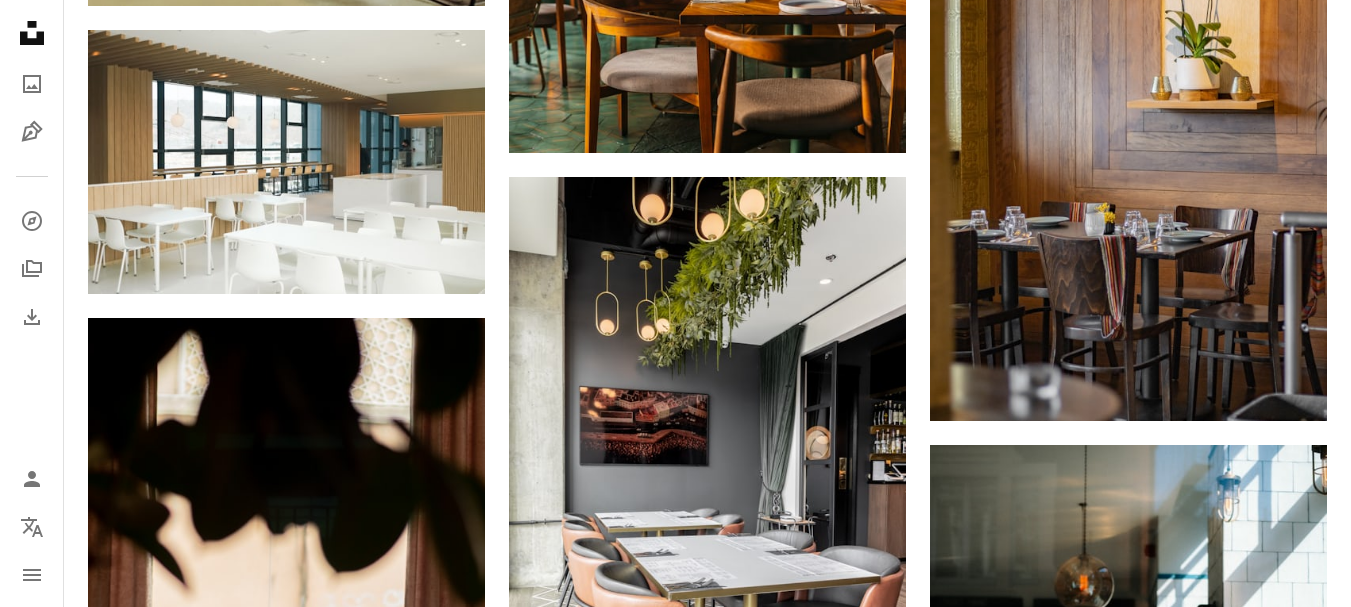 scroll, scrollTop: 2500, scrollLeft: 0, axis: vertical 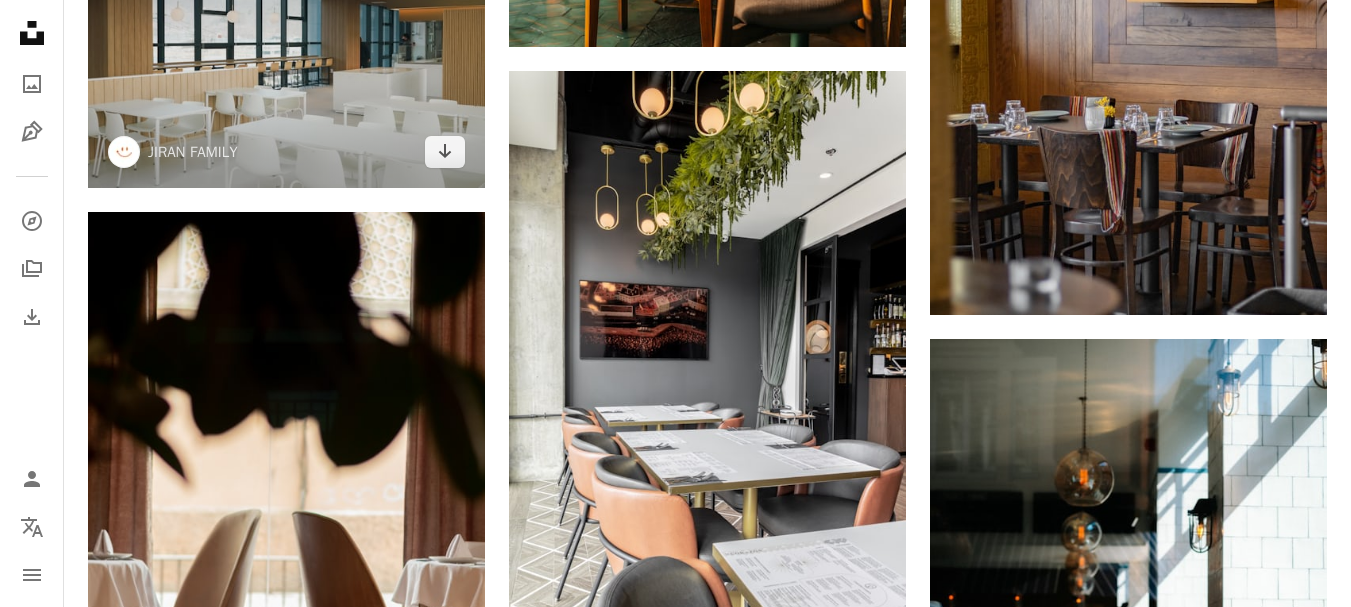 click at bounding box center (286, 56) 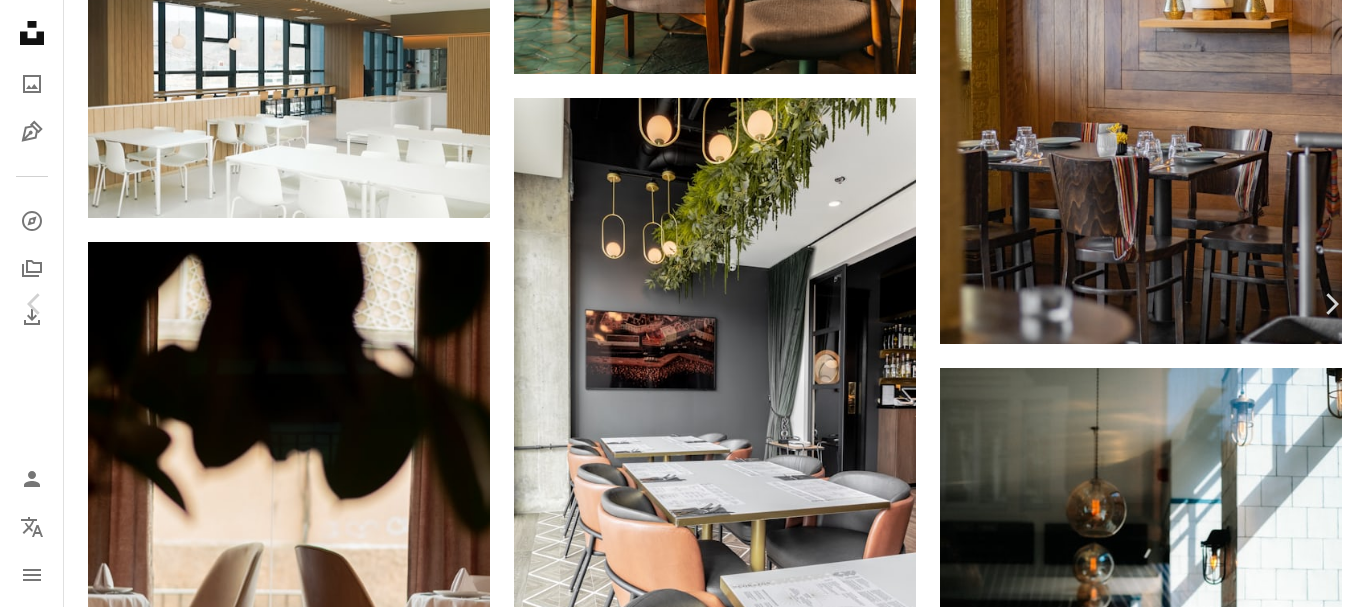 click on "An X shape Chevron left Chevron right JIRAN FAMILY jiranfamily A heart A plus sign Edit image   Plus sign for Unsplash+ Download free Chevron down Zoom in Views 45,675 Downloads 521 A forward-right arrow Share Info icon Info More Actions A map marker [COUNTRY] [STATE] [CITY] [DISTRICT] [STREET_NAME] JIRAN 37 Calendar outlined Published on  [MONTH] [DAY], [YEAR] Camera SONY, ILCE-7 Safety Free to use under the  Unsplash License office interior design restaurant interior office background office building office space restaurant interior cafe interior furniture chair indoors cafeteria Free stock photos Browse premium related images on iStock  |  Save 20% with code UNSPLASH20 View more on iStock  ↗ Related images A heart A plus sign JIRAN FAMILY Arrow pointing down Plus sign for Unsplash+ A heart A plus sign Toa Heftiba For  Unsplash+ A lock   Download Plus sign for Unsplash+ A heart A plus sign hello aesthe For  Unsplash+ A lock   Download Plus sign for Unsplash+ A heart A plus sign For" at bounding box center (683, 5438) 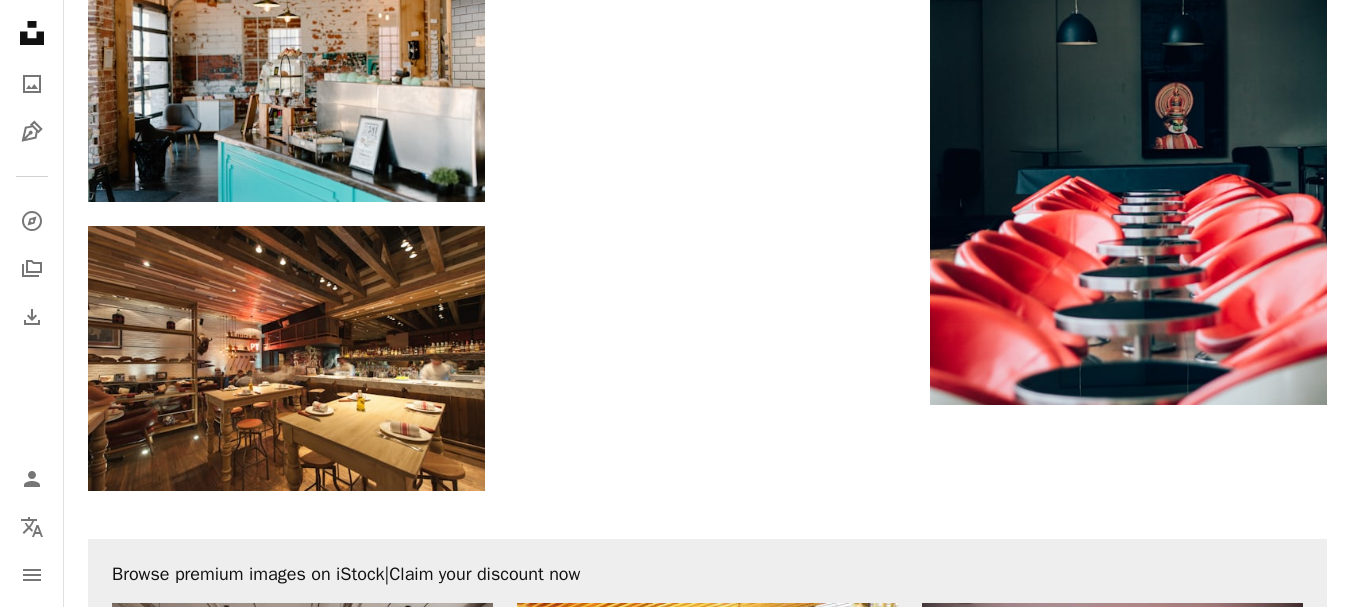scroll, scrollTop: 6200, scrollLeft: 0, axis: vertical 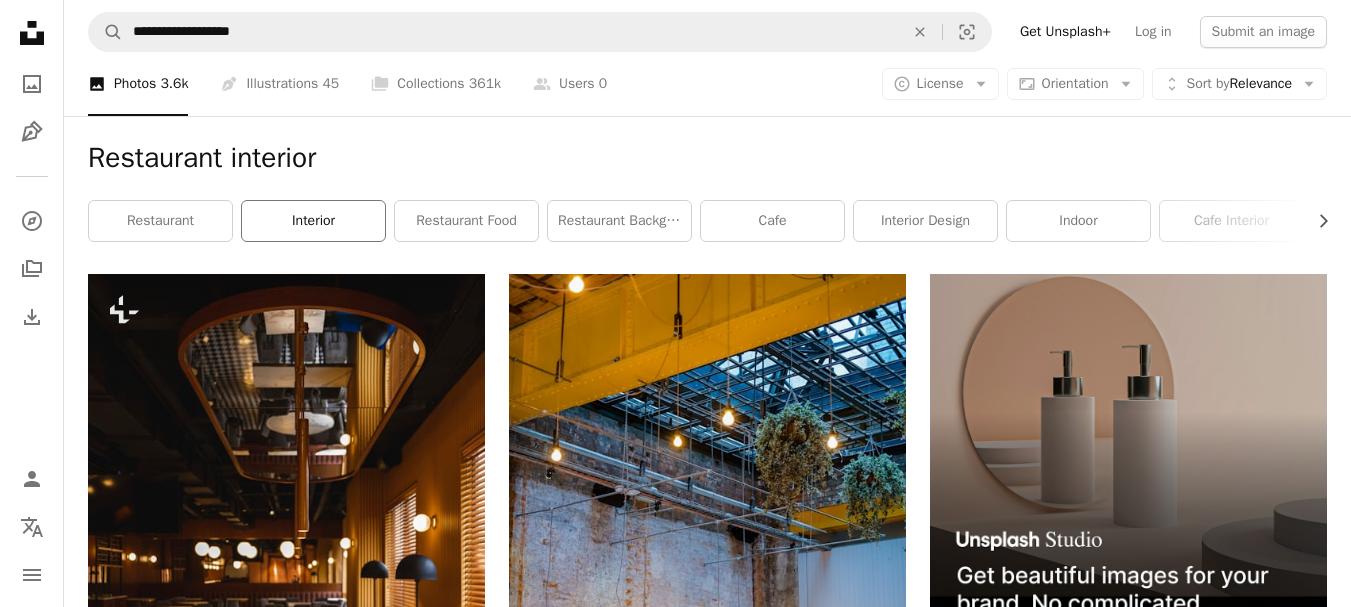 click on "interior" at bounding box center (313, 221) 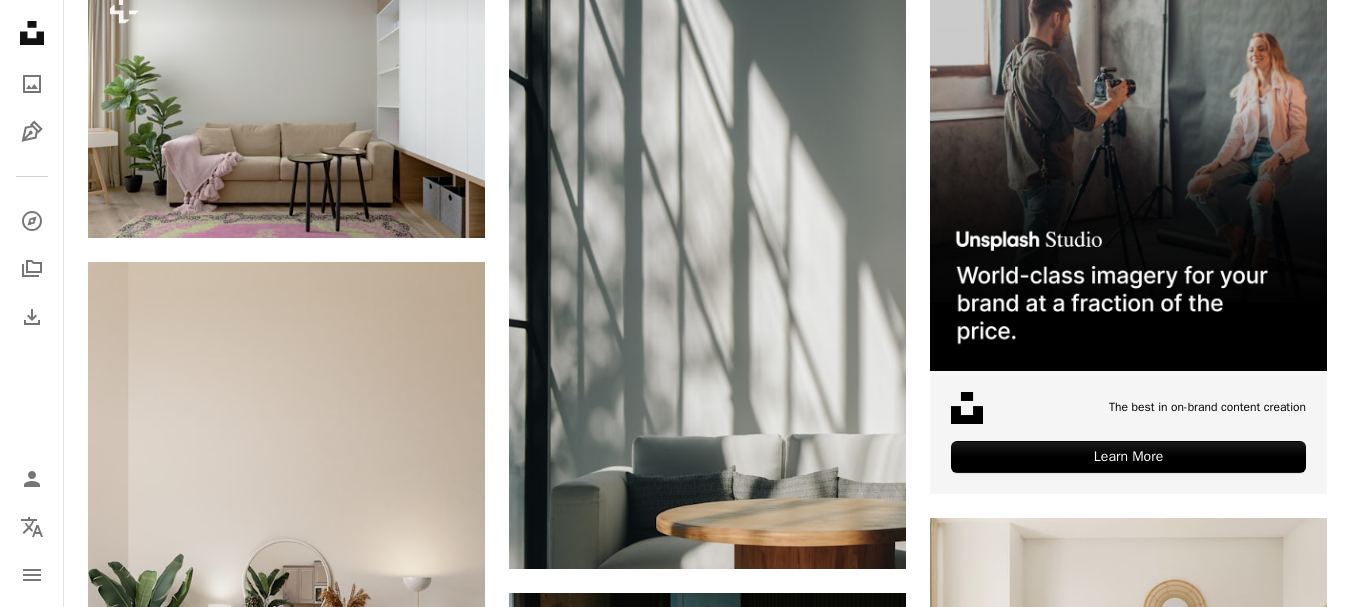 scroll, scrollTop: 0, scrollLeft: 0, axis: both 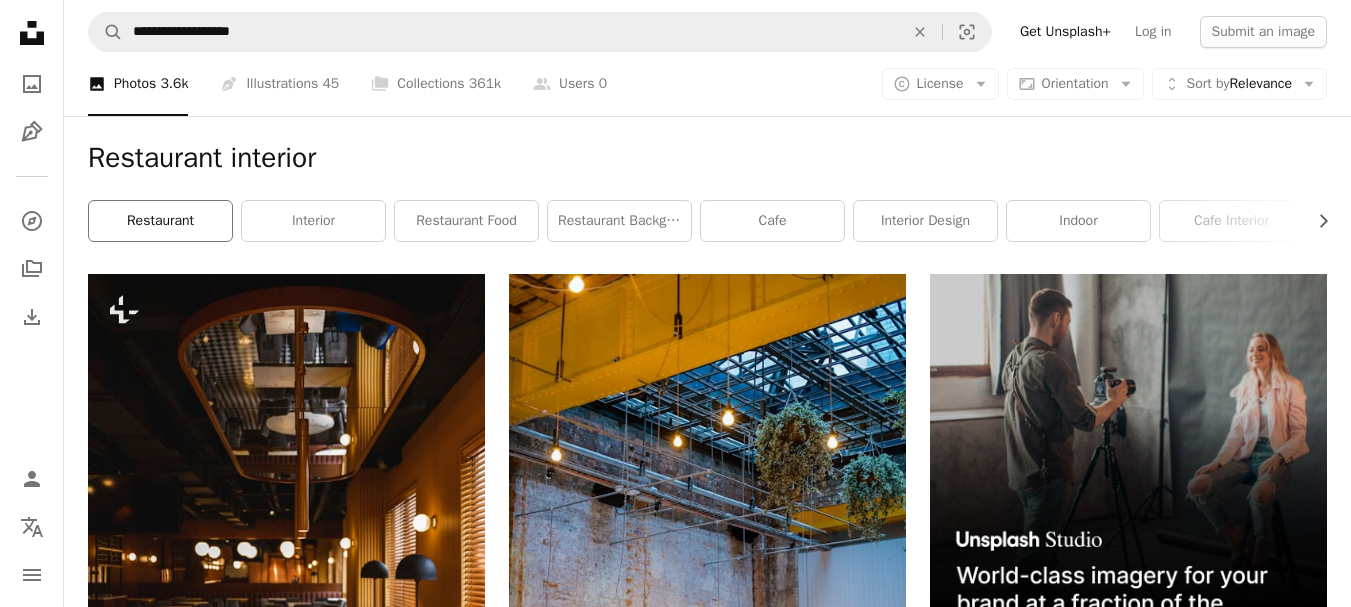 click on "restaurant" at bounding box center (160, 221) 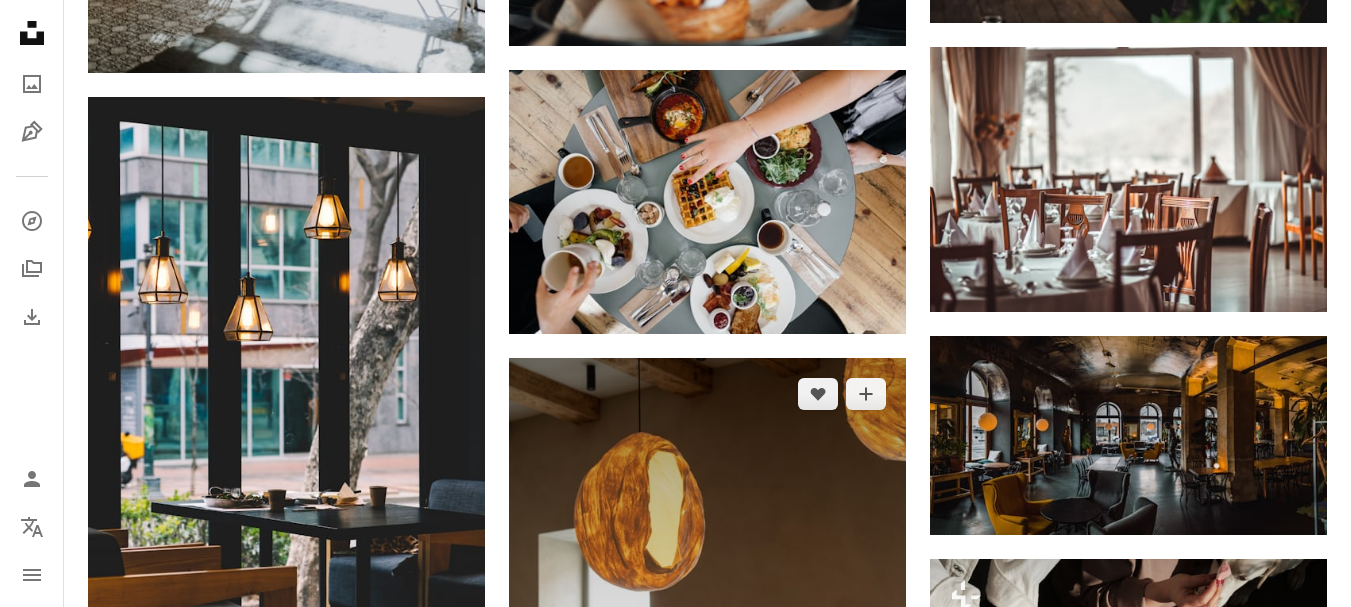 scroll, scrollTop: 7500, scrollLeft: 0, axis: vertical 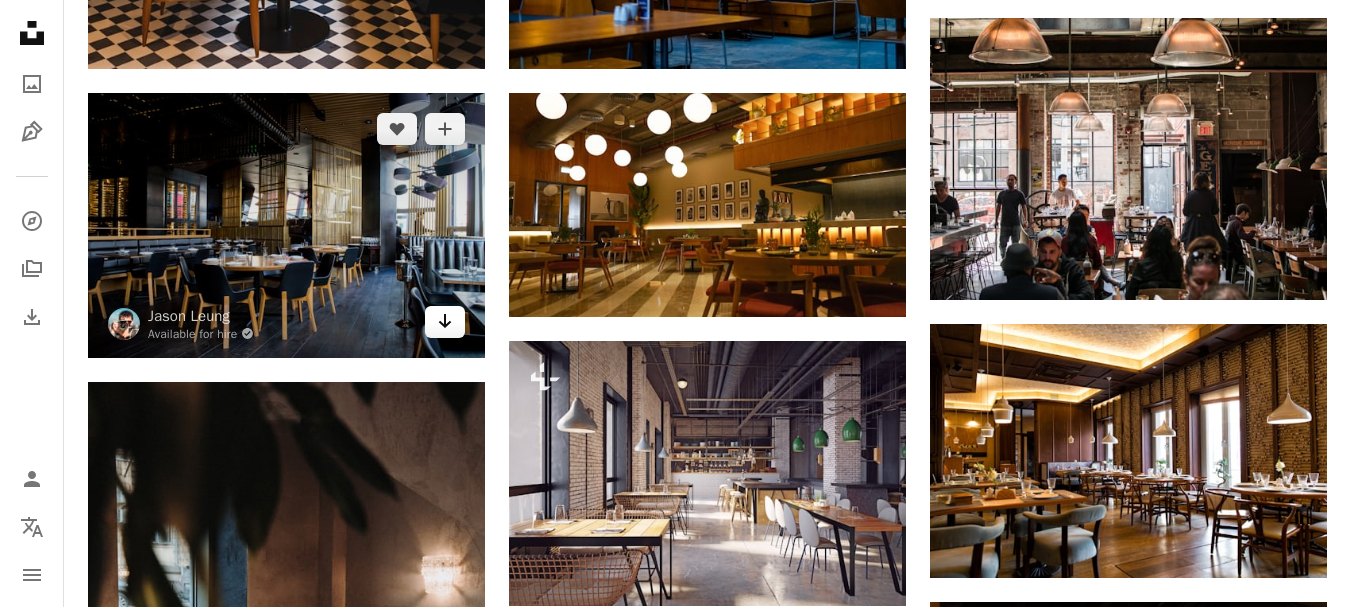 click on "Arrow pointing down" 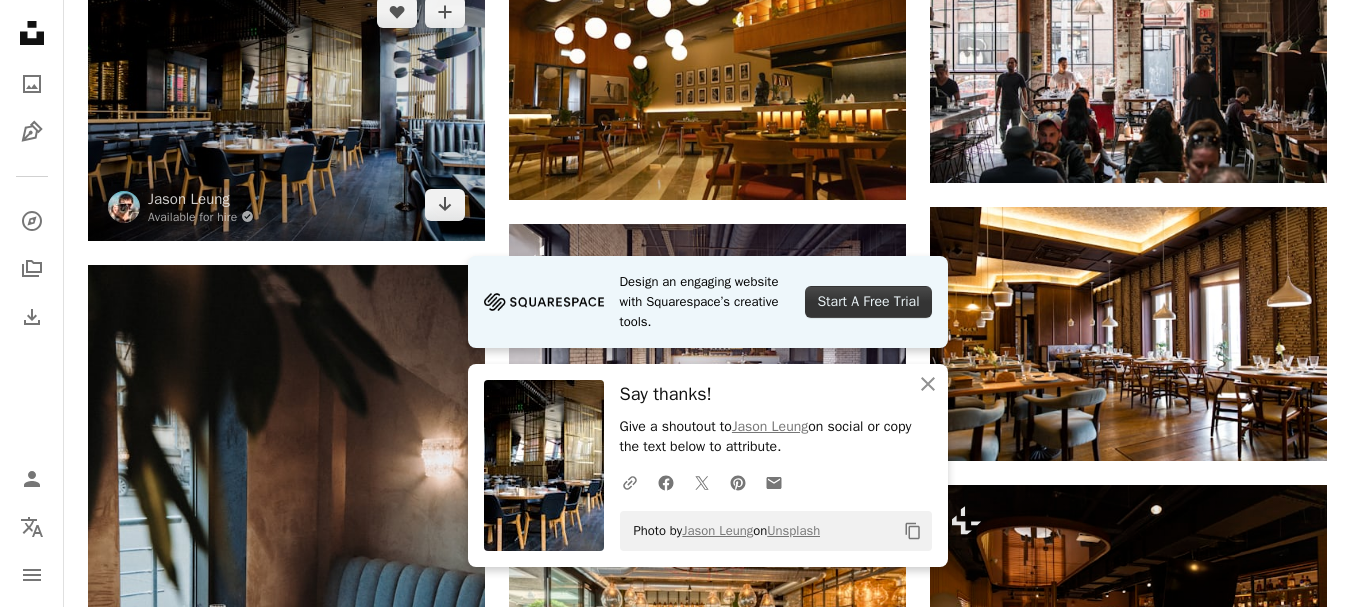 scroll, scrollTop: 1100, scrollLeft: 0, axis: vertical 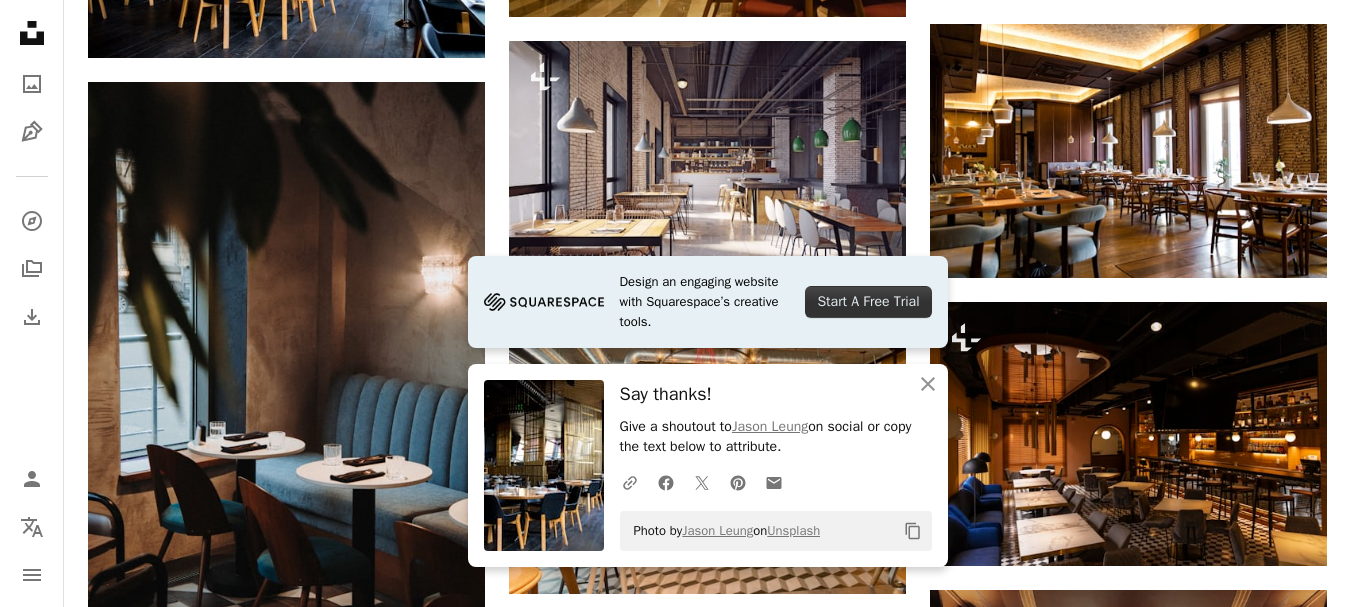 click on "Plus sign for Unsplash+ A heart A plus sign Pablo Merchán Montes For  Unsplash+ A lock   Download A heart A plus sign Jason Leung Available for hire A checkmark inside of a circle Arrow pointing down A heart A plus sign Klara Kulikova Available for hire A checkmark inside of a circle Arrow pointing down A heart A plus sign Valeria Kodra Available for hire A checkmark inside of a circle Arrow pointing down A heart A plus sign JIRAN FAMILY Arrow pointing down A heart A plus sign Kristina Goncharova Available for hire A checkmark inside of a circle Arrow pointing down A heart A plus sign Toa Heftiba Available for hire A checkmark inside of a circle Arrow pointing down A heart A plus sign Igor Rand Available for hire A checkmark inside of a circle Arrow pointing down A heart A plus sign Oliver Guhr Arrow pointing down A heart A plus sign LYCS Architecture Arrow pointing down A new kind of advertising  for the internet. Learn More A heart A plus sign Sabrina Mazzeo Arrow pointing down A heart A plus sign A heart" at bounding box center (707, 2293) 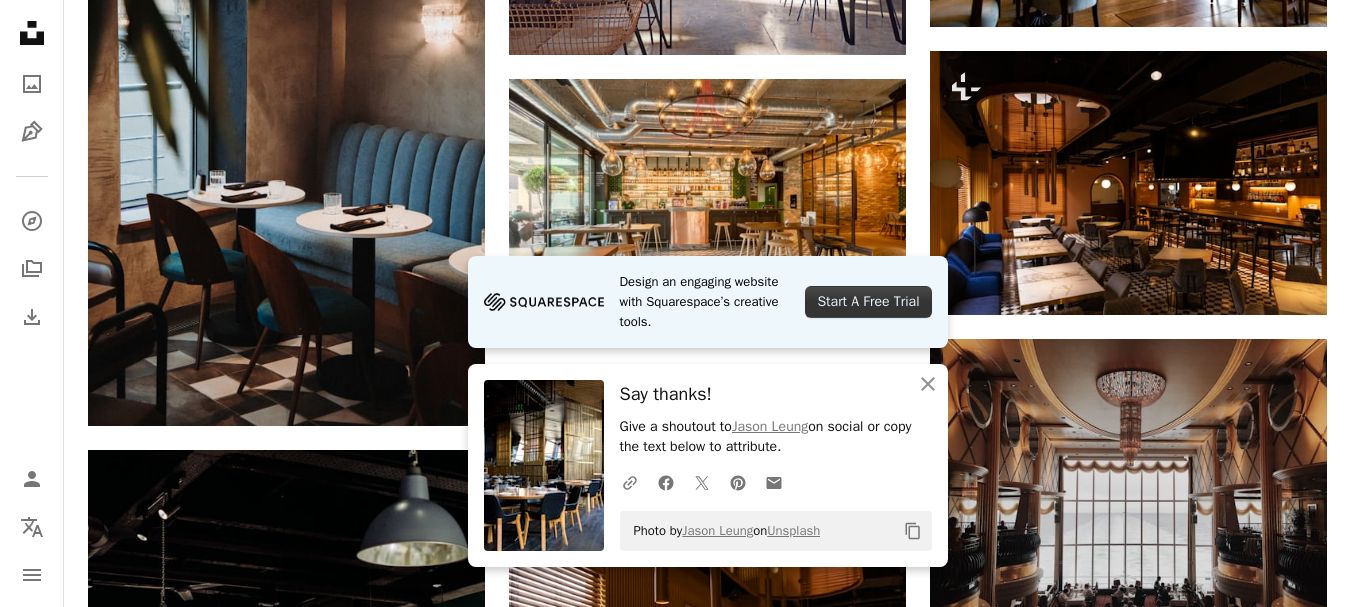 scroll, scrollTop: 1400, scrollLeft: 0, axis: vertical 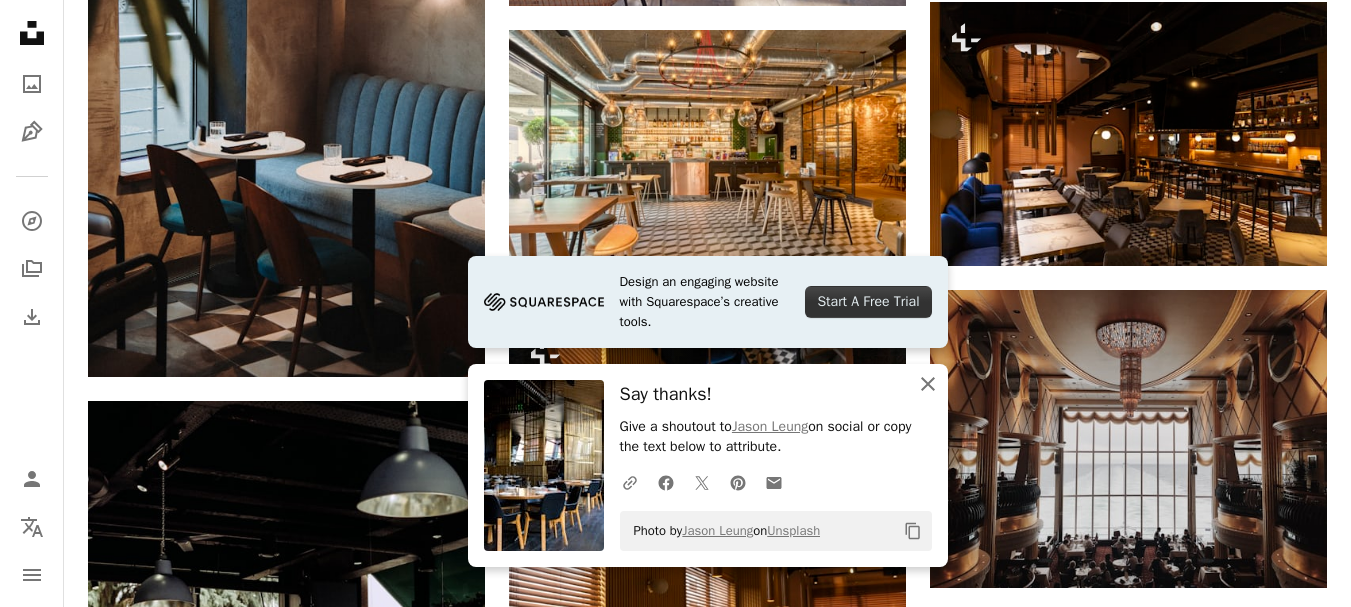 click on "An X shape" 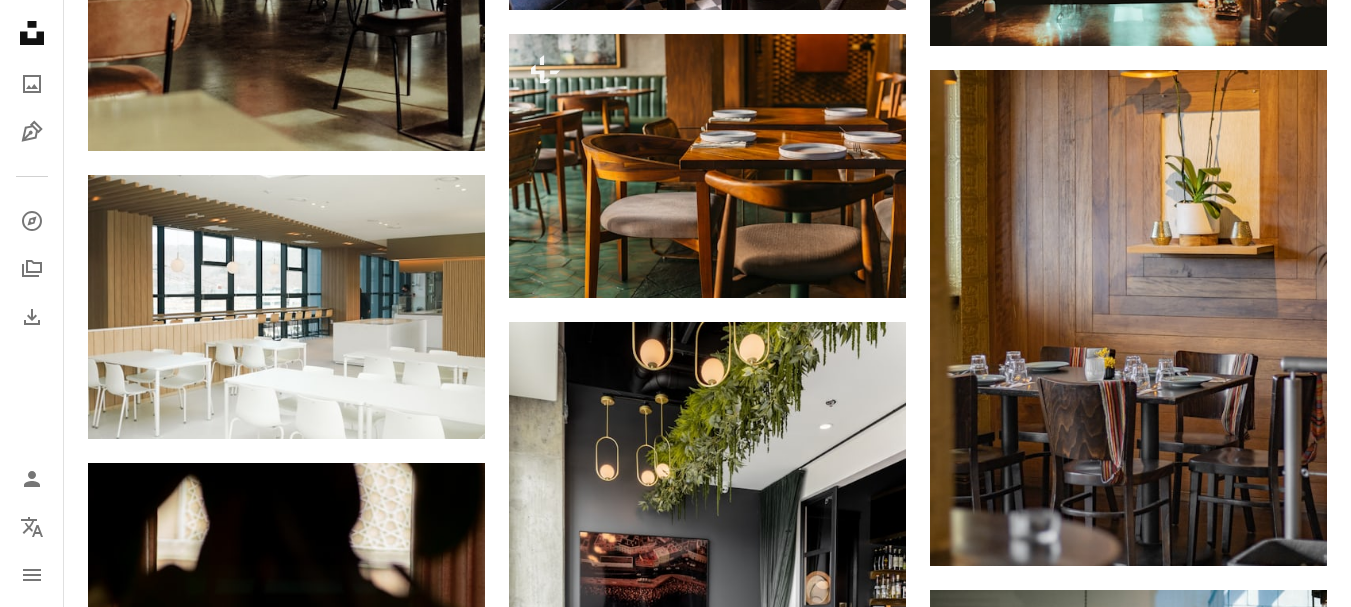 scroll, scrollTop: 2400, scrollLeft: 0, axis: vertical 